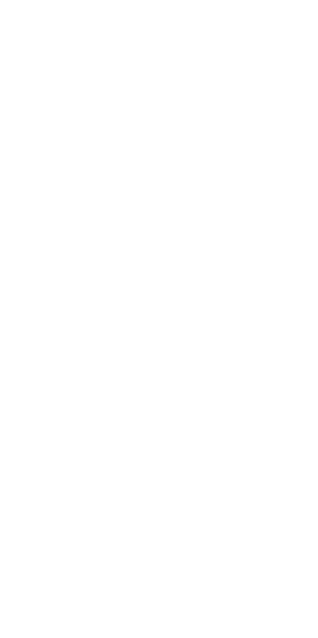 scroll, scrollTop: 0, scrollLeft: 0, axis: both 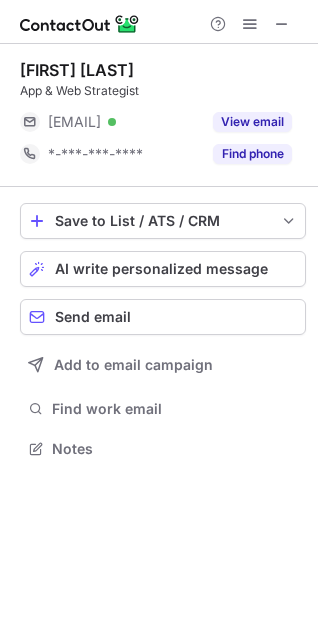 drag, startPoint x: 245, startPoint y: 477, endPoint x: 226, endPoint y: 483, distance: 19.924858 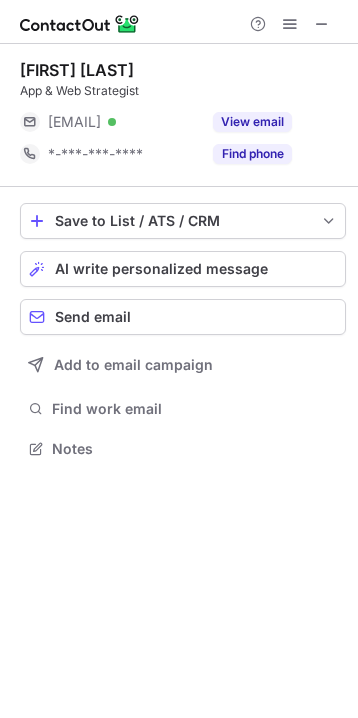 scroll, scrollTop: 10, scrollLeft: 10, axis: both 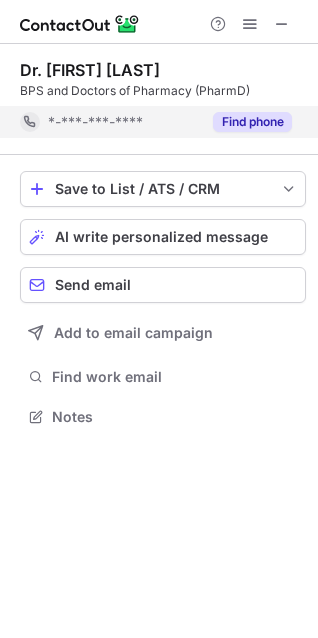 click on "*-***-***-****" at bounding box center (124, 122) 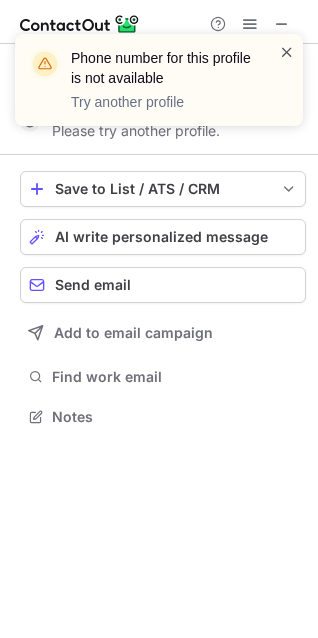 click at bounding box center [287, 52] 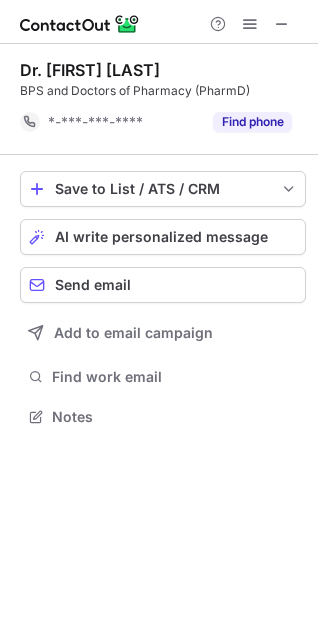 scroll, scrollTop: 403, scrollLeft: 318, axis: both 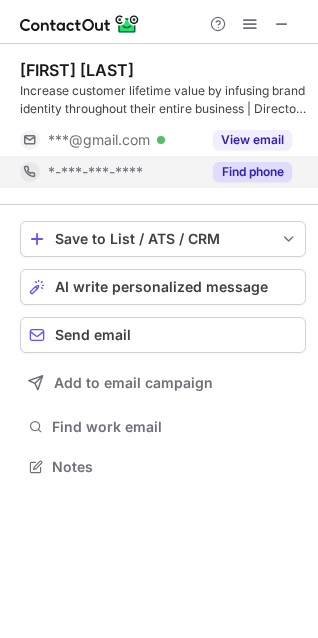 click on "Find phone" at bounding box center [252, 172] 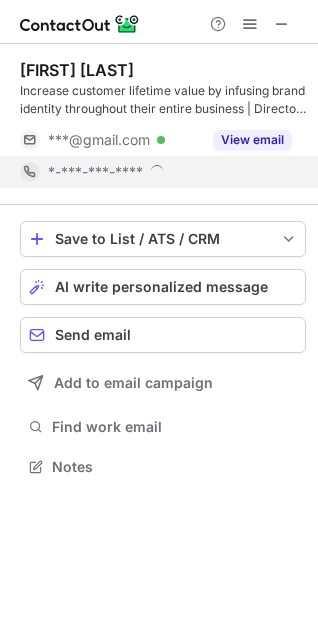 scroll, scrollTop: 10, scrollLeft: 10, axis: both 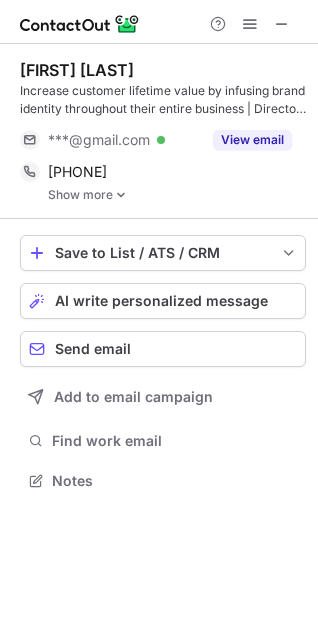click on "Show more" at bounding box center [177, 195] 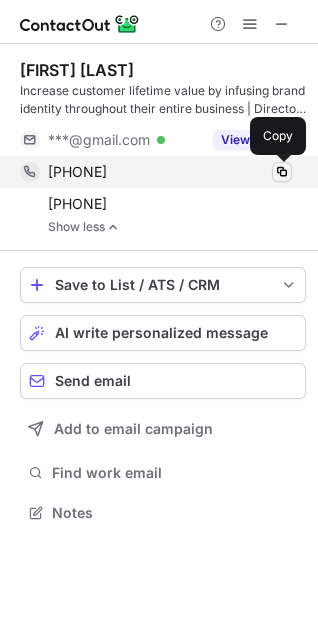 click at bounding box center [282, 172] 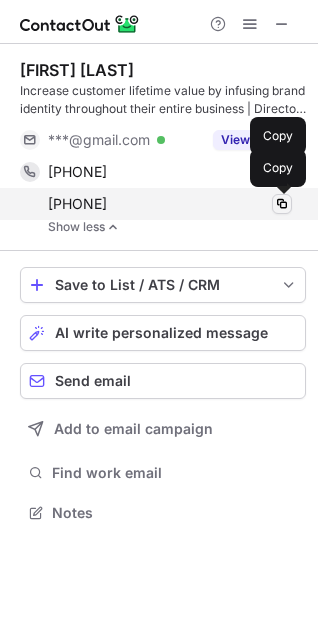 click at bounding box center (282, 204) 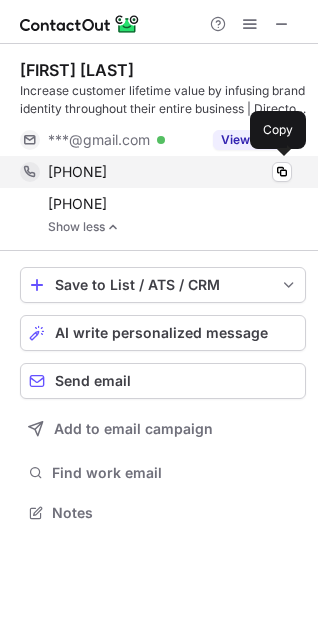 copy on "3092898934" 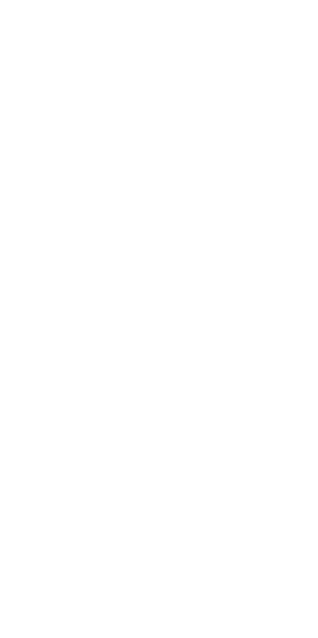 scroll, scrollTop: 0, scrollLeft: 0, axis: both 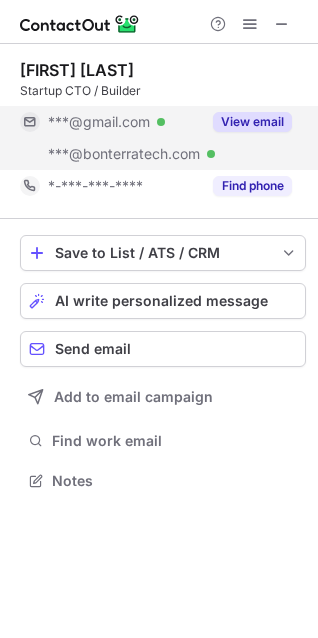 click on "***@bonterratech.com Verified" at bounding box center (110, 154) 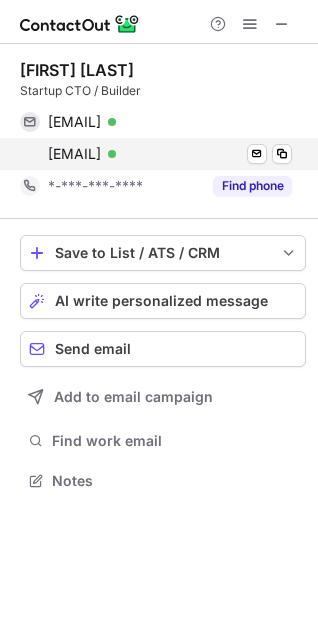 drag, startPoint x: 44, startPoint y: 149, endPoint x: 294, endPoint y: 158, distance: 250.16194 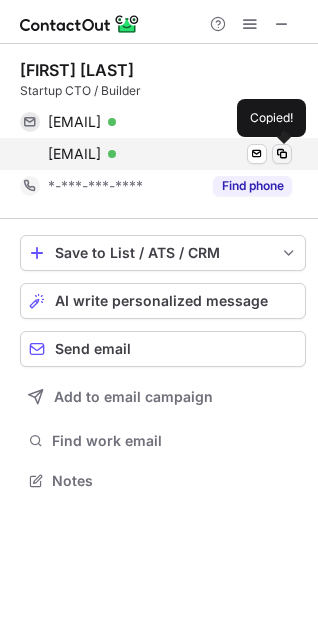 click at bounding box center (282, 154) 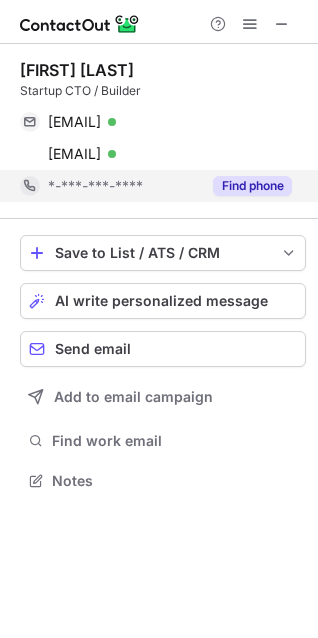 click on "Find phone" at bounding box center [246, 186] 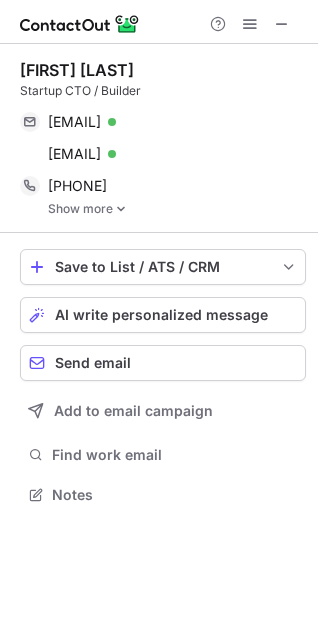 scroll, scrollTop: 10, scrollLeft: 10, axis: both 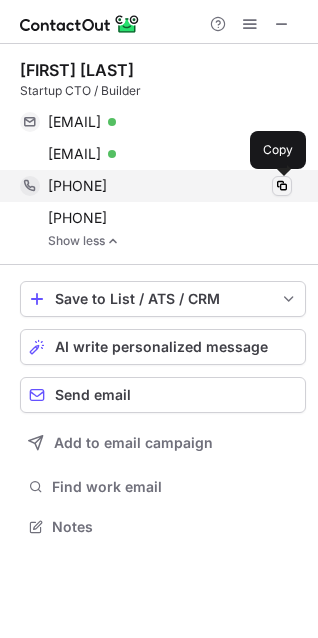 click at bounding box center [282, 186] 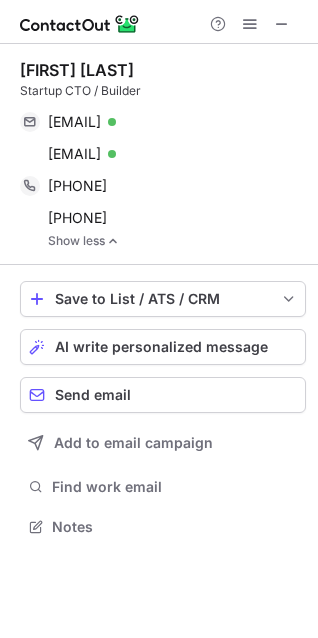 scroll, scrollTop: 513, scrollLeft: 318, axis: both 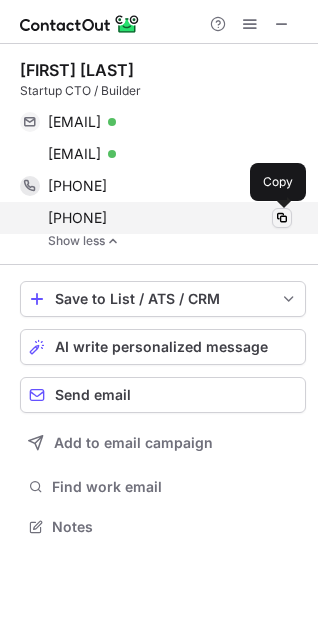click at bounding box center (282, 218) 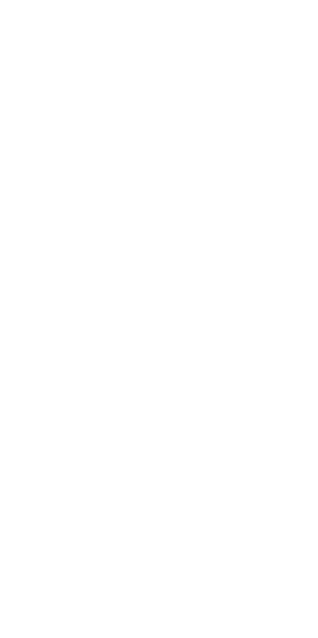 scroll, scrollTop: 0, scrollLeft: 0, axis: both 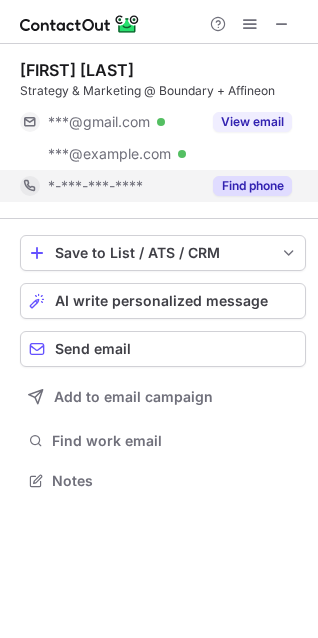 click on "Find phone" at bounding box center (252, 186) 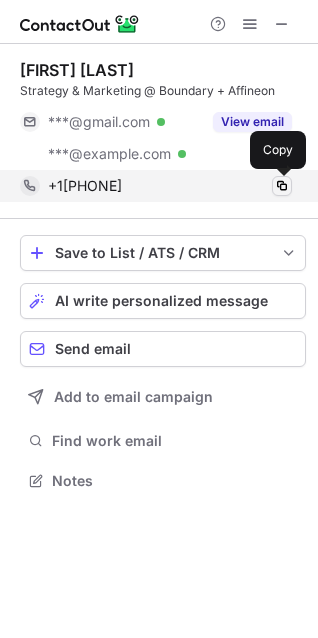 click at bounding box center [282, 186] 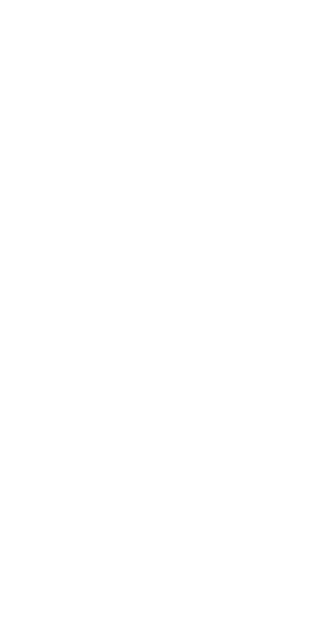 scroll, scrollTop: 0, scrollLeft: 0, axis: both 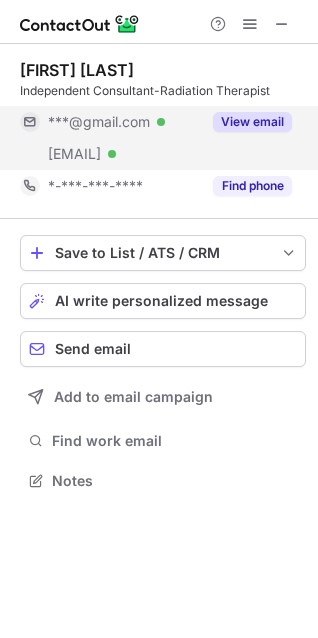 click on "[EMAIL]" at bounding box center (74, 154) 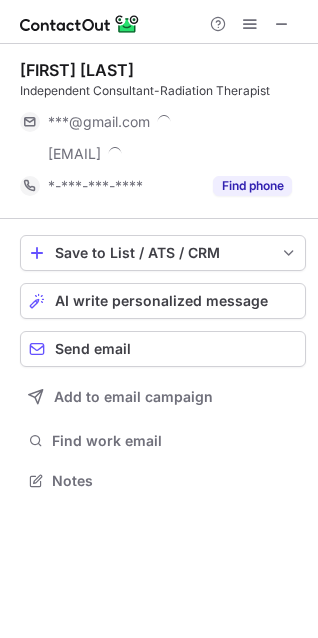 scroll, scrollTop: 10, scrollLeft: 10, axis: both 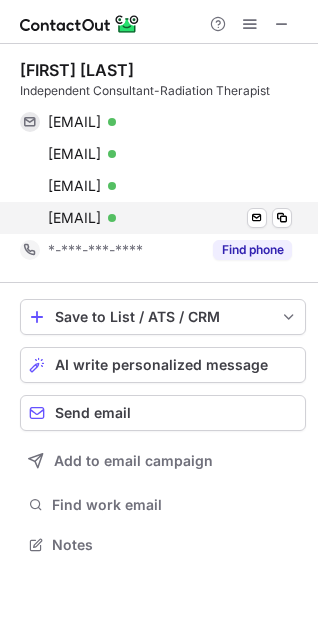 drag, startPoint x: 35, startPoint y: 110, endPoint x: 271, endPoint y: 219, distance: 259.95578 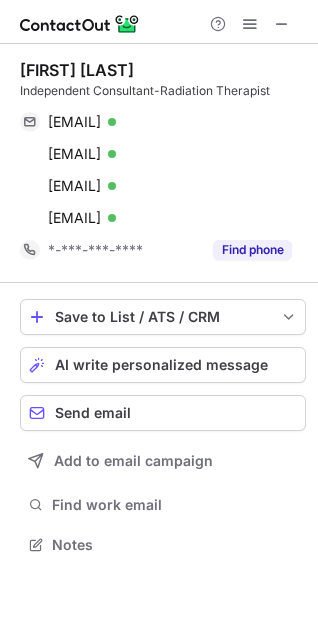 copy on "[EMAIL] Verified Send email Copy [EMAIL] Verified Send email Copy [EMAIL] Verified Send email Copy [EMAIL]" 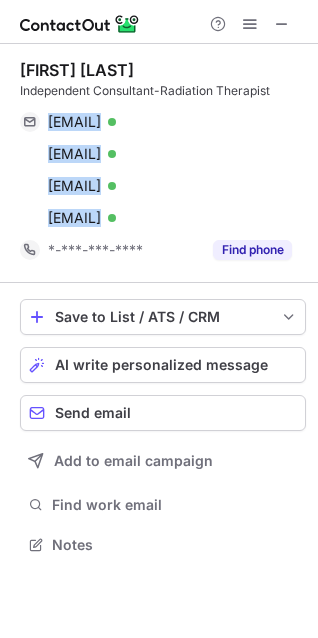 copy on "[EMAIL] Verified Send email Copy [EMAIL] Verified Send email Copy [EMAIL] Verified Send email Copy [EMAIL]" 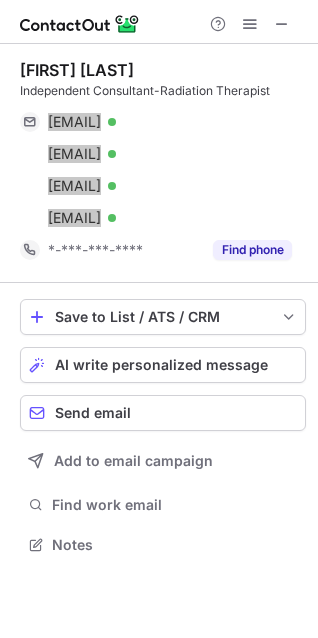 scroll, scrollTop: 531, scrollLeft: 318, axis: both 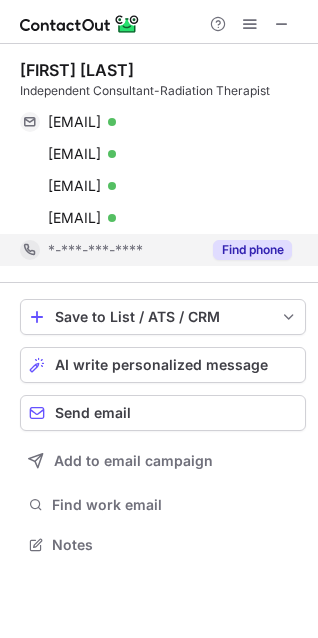click on "Find phone" at bounding box center [252, 250] 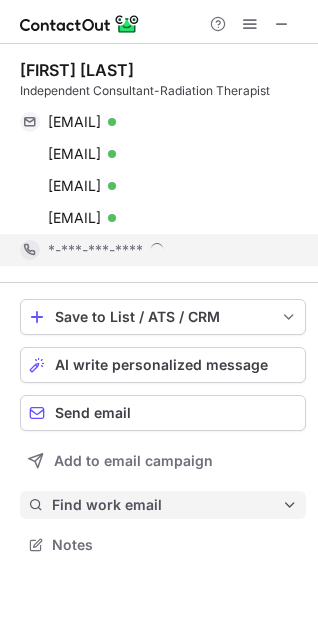 scroll, scrollTop: 10, scrollLeft: 10, axis: both 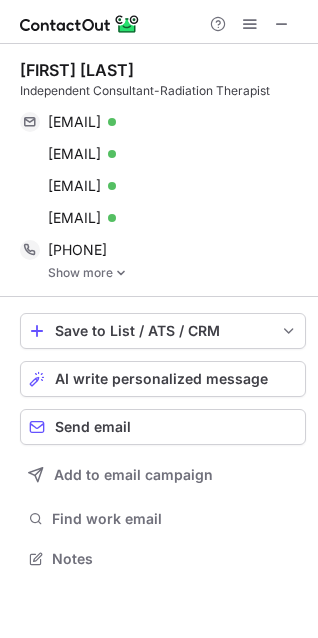 click on "Show more" at bounding box center (177, 273) 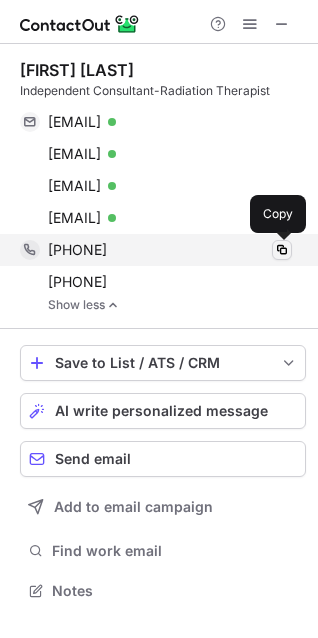 click at bounding box center (282, 250) 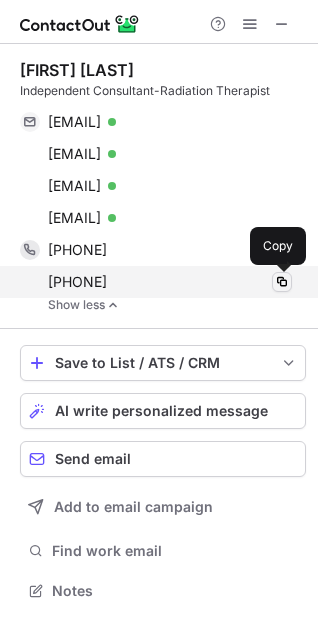 click at bounding box center [282, 282] 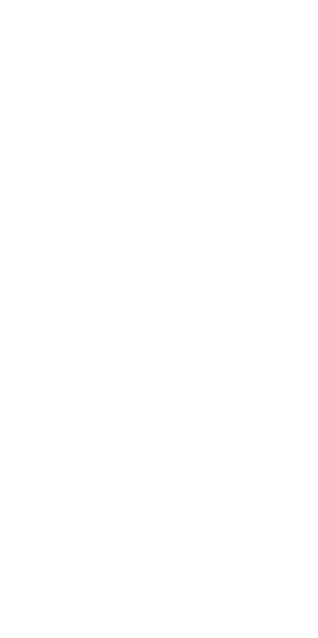 scroll, scrollTop: 0, scrollLeft: 0, axis: both 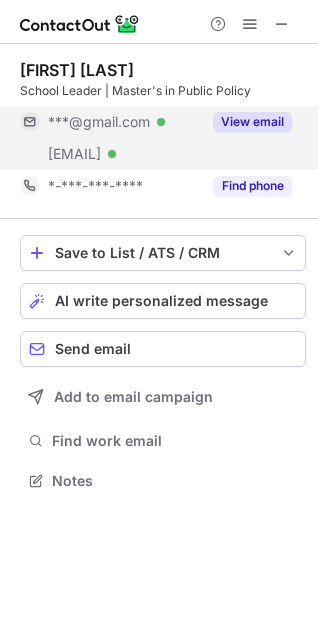 click on "***@gmail.com" at bounding box center [99, 122] 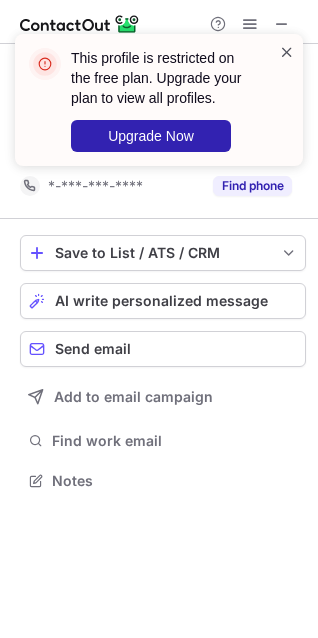 click at bounding box center (287, 52) 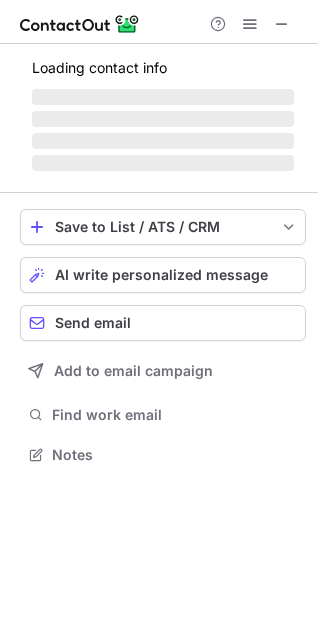 scroll, scrollTop: 441, scrollLeft: 318, axis: both 